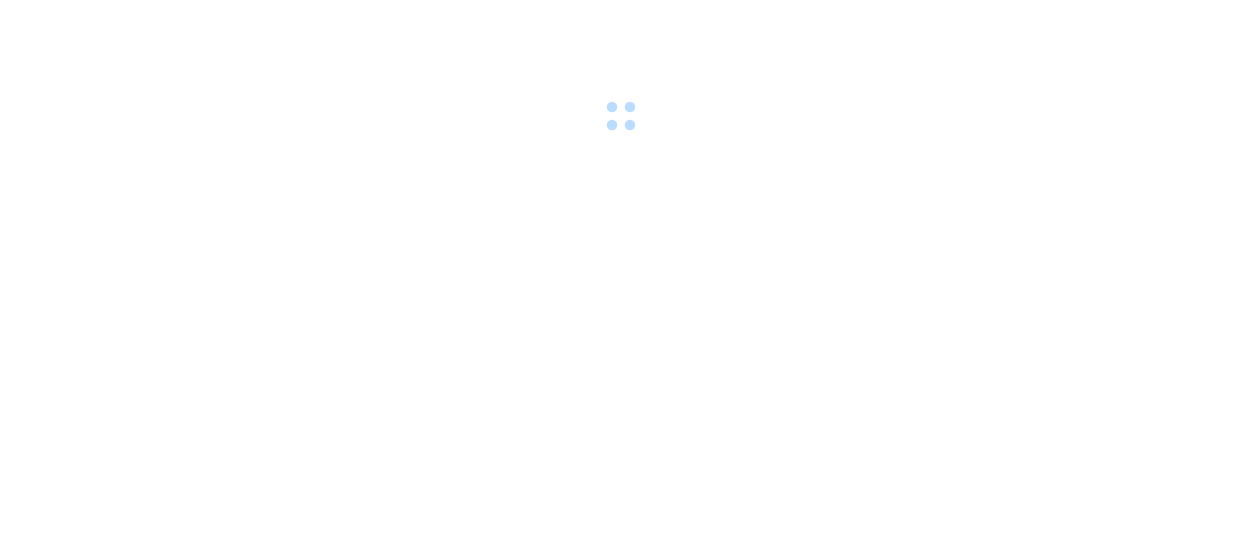 scroll, scrollTop: 0, scrollLeft: 0, axis: both 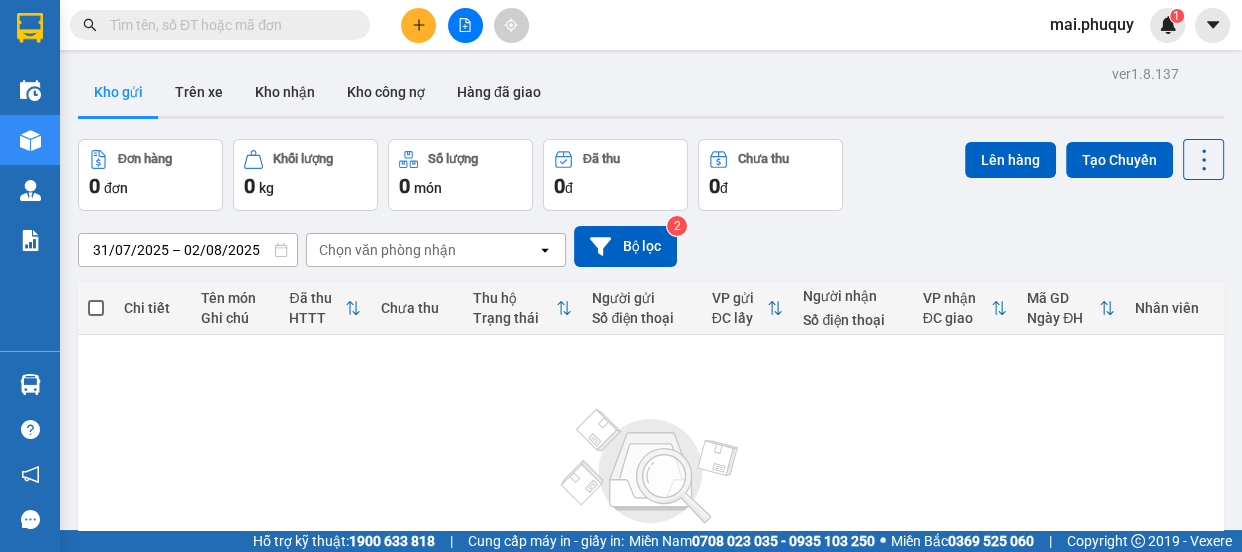 click at bounding box center (418, 25) 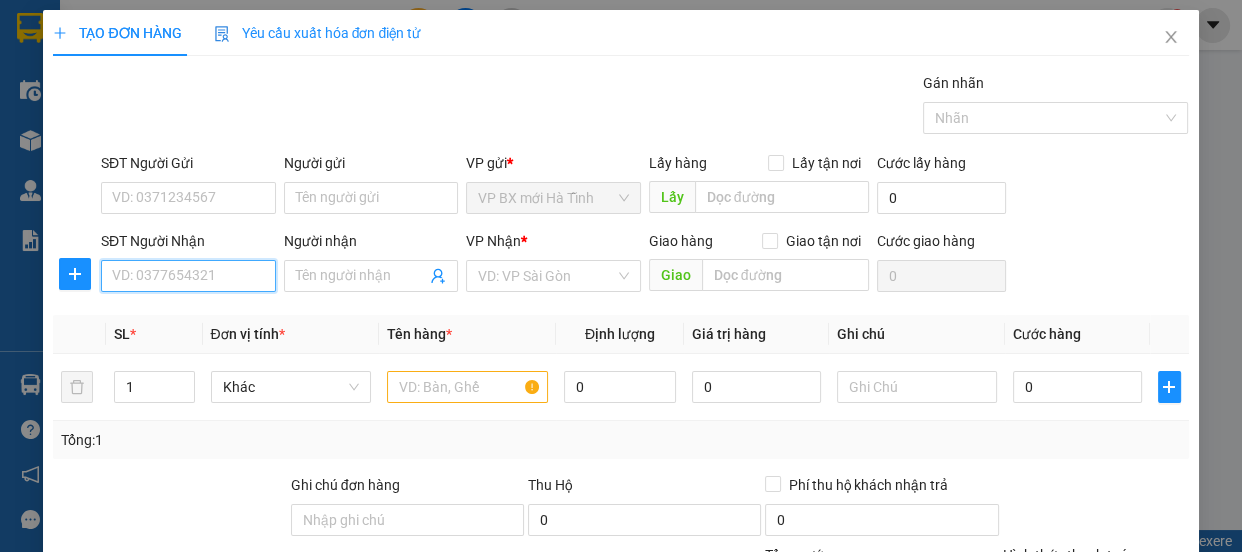 click on "SĐT Người Nhận" at bounding box center [188, 276] 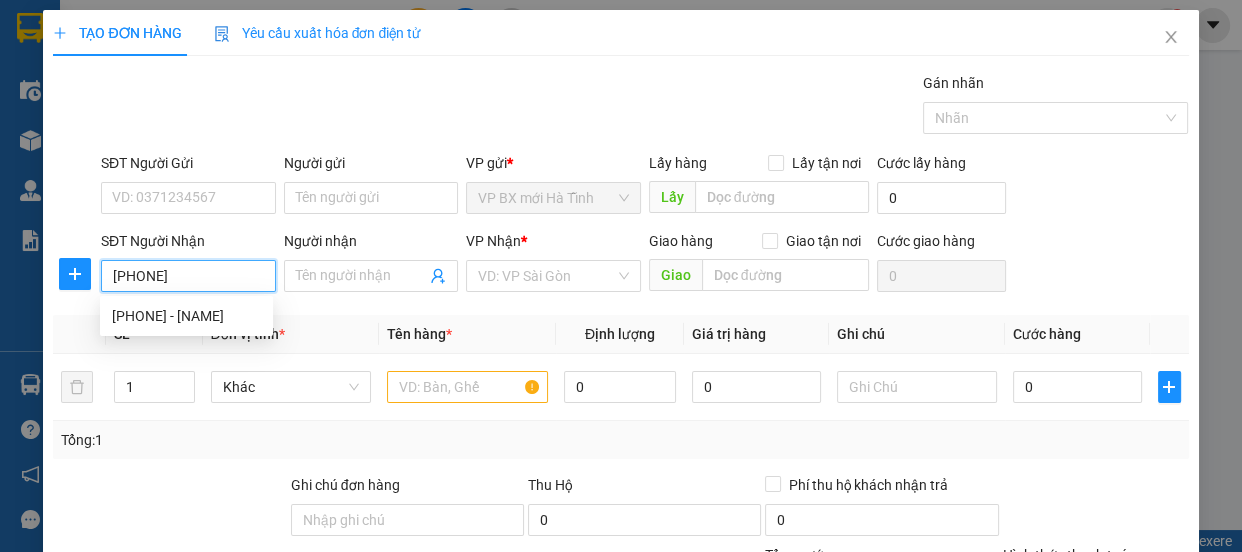type on "[PHONE]" 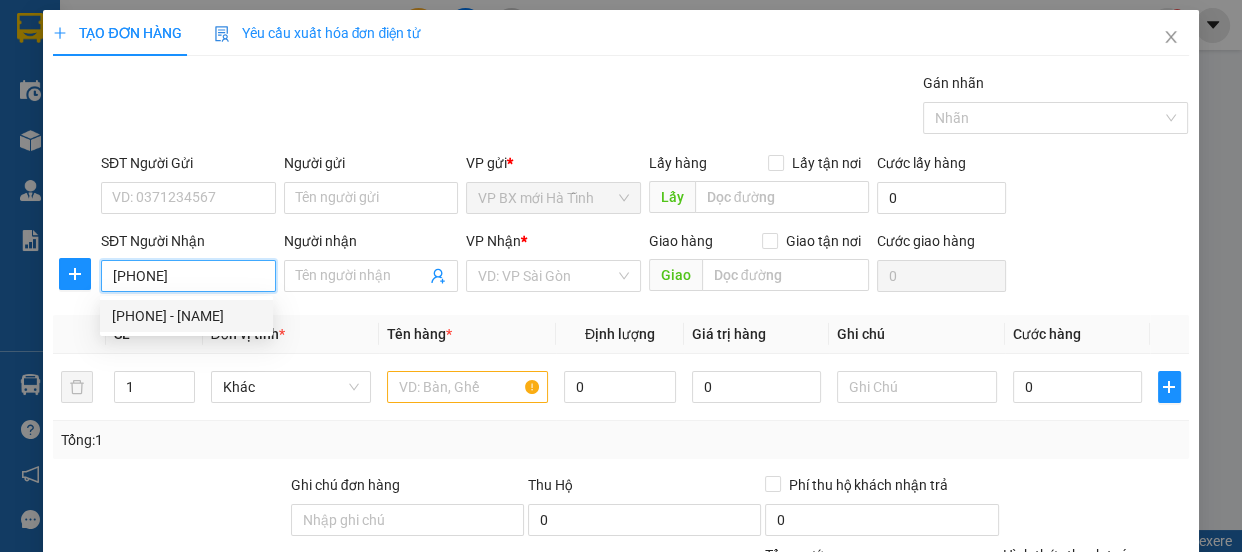 click on "[PHONE] - [NAME]" at bounding box center [186, 316] 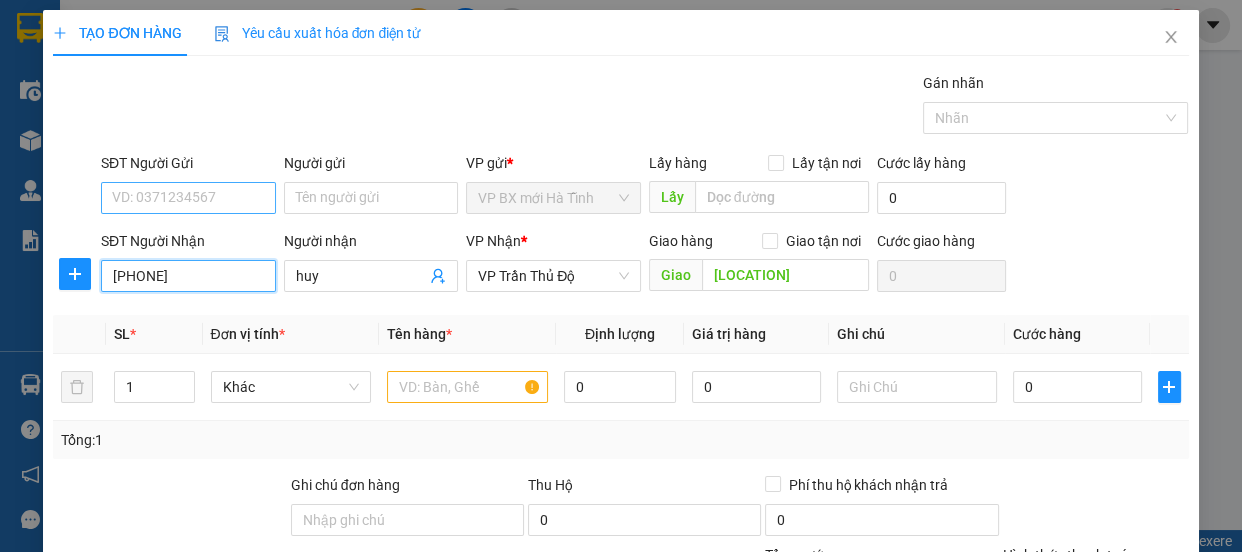 type on "[PHONE]" 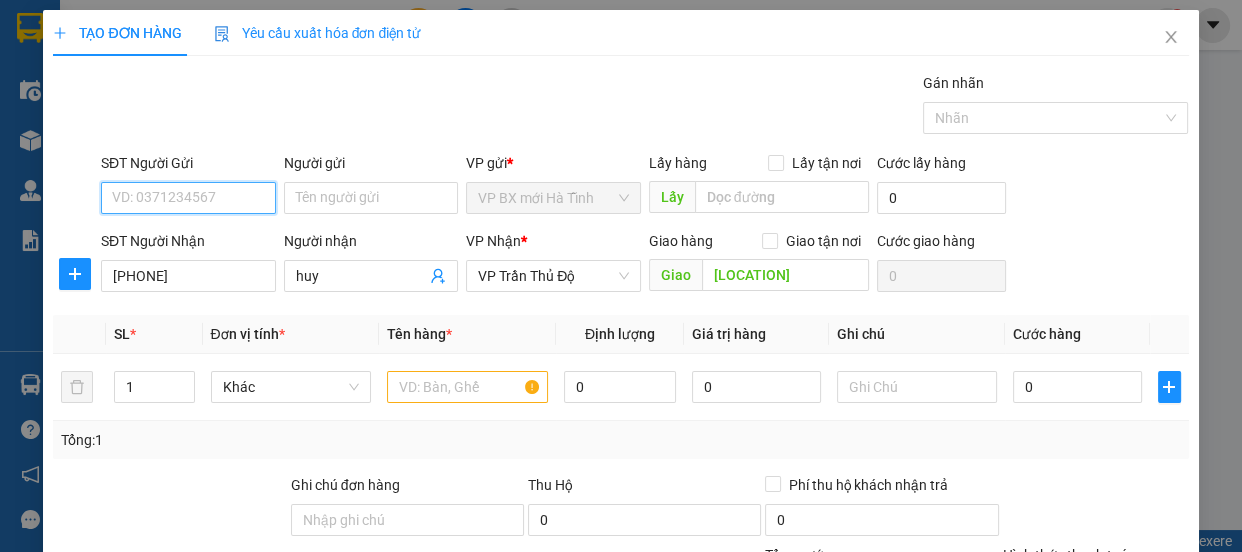 click on "SĐT Người Gửi" at bounding box center [188, 198] 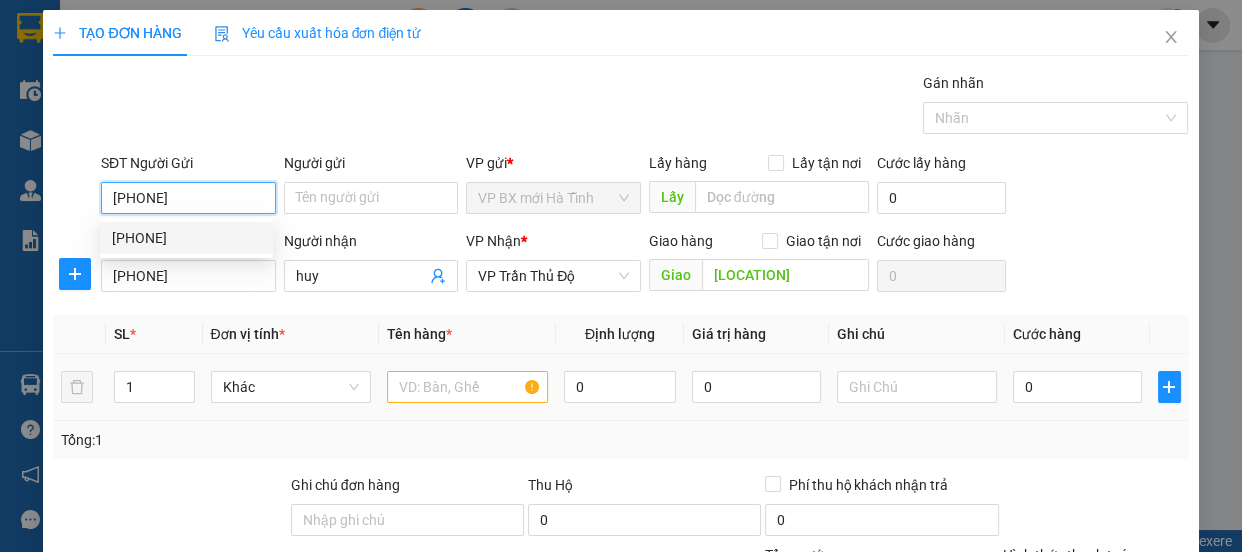 type on "[PHONE]" 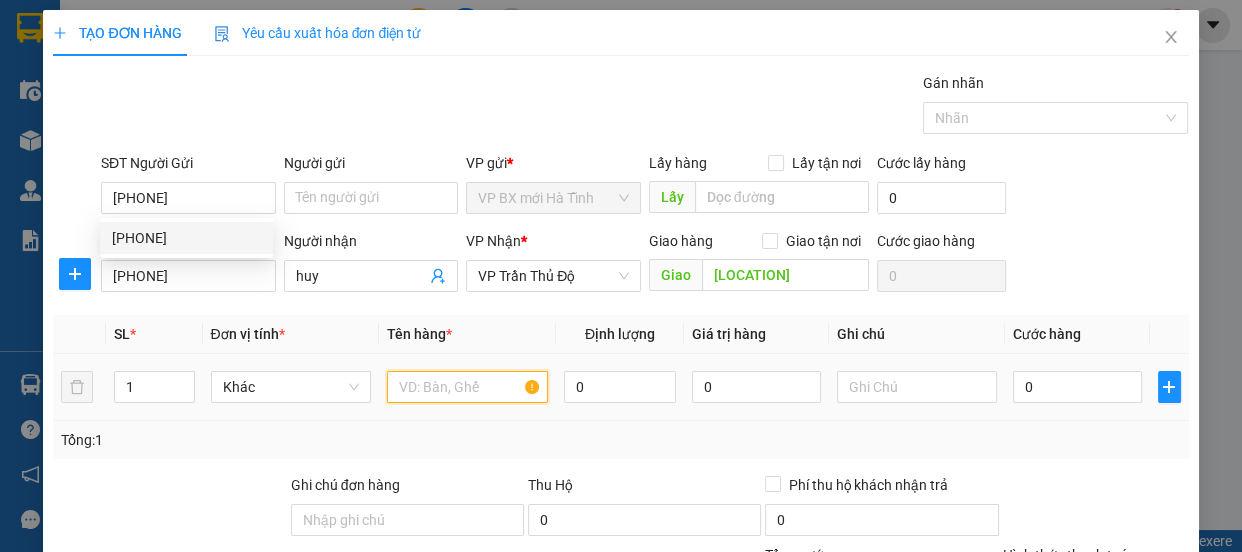click at bounding box center [467, 387] 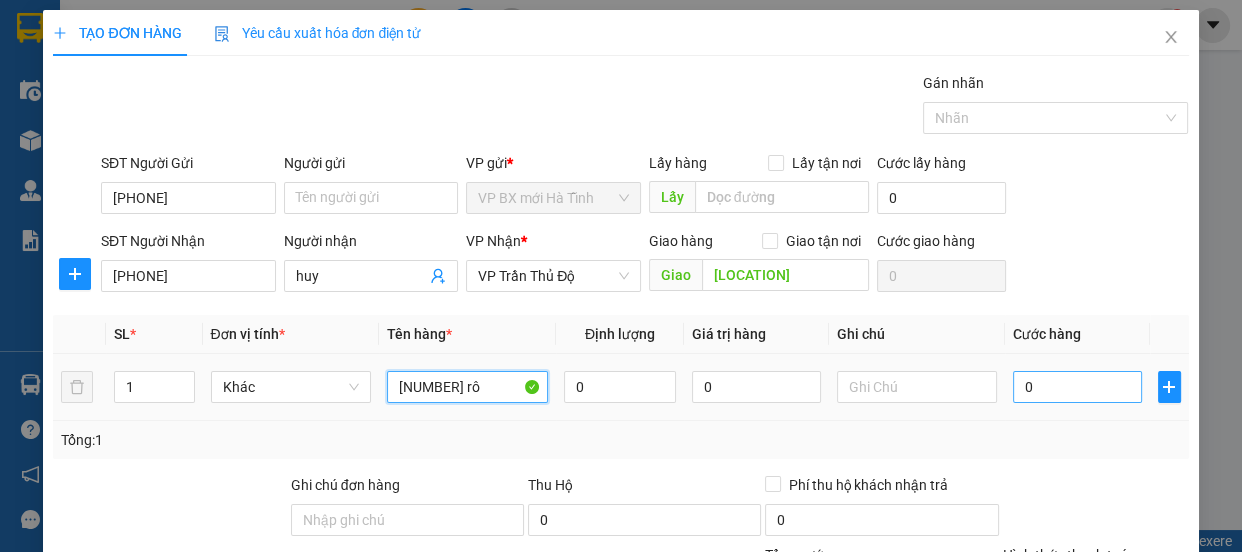type on "12 rô" 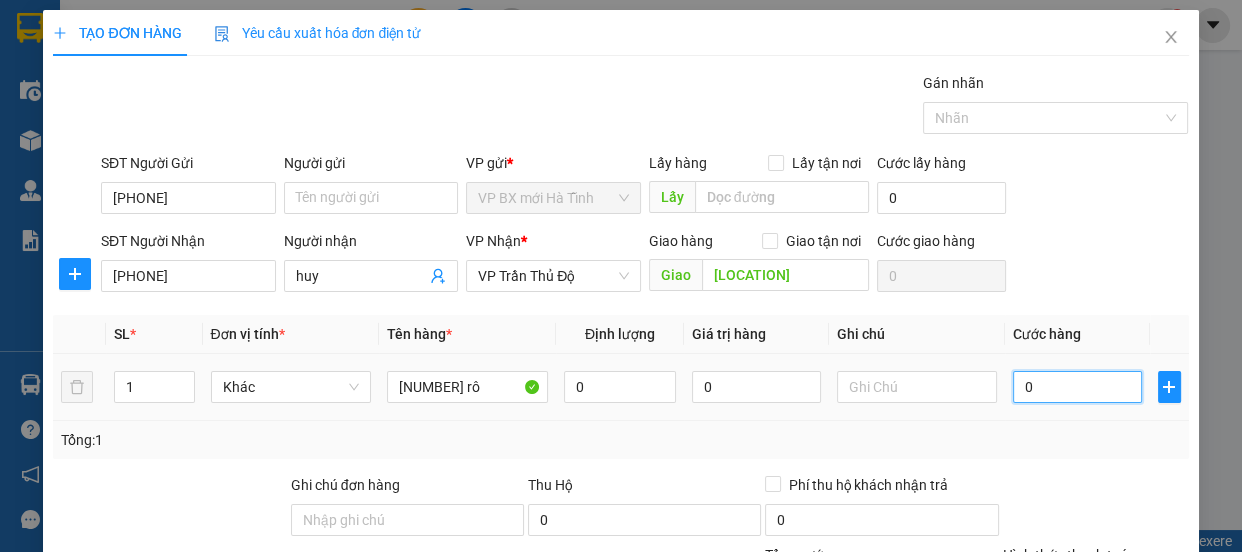click on "0" at bounding box center [1077, 387] 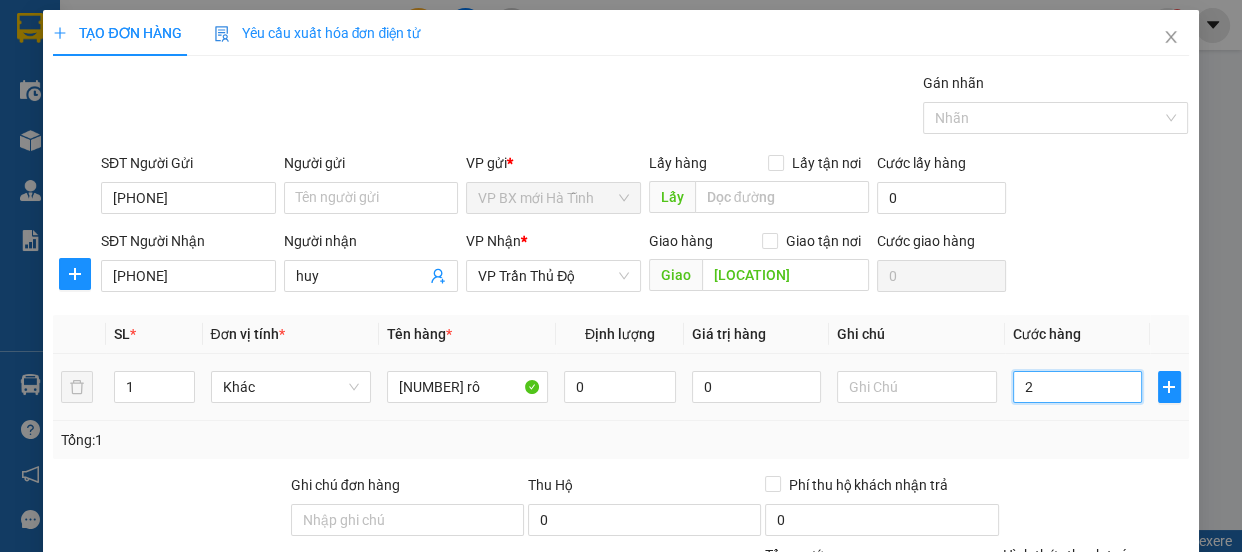 type on "2" 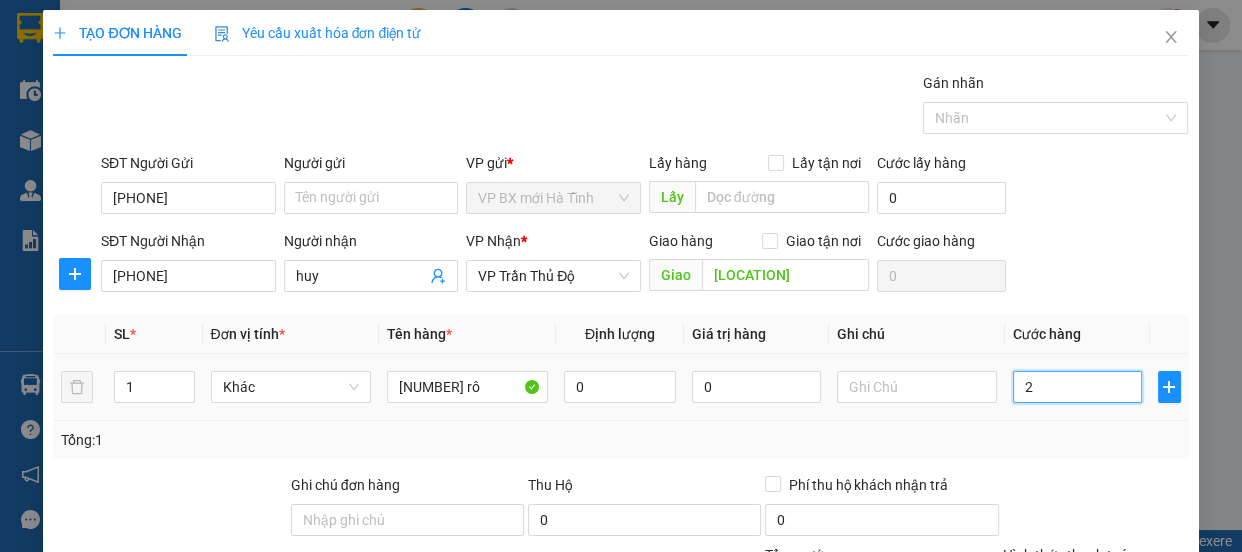 type on "24" 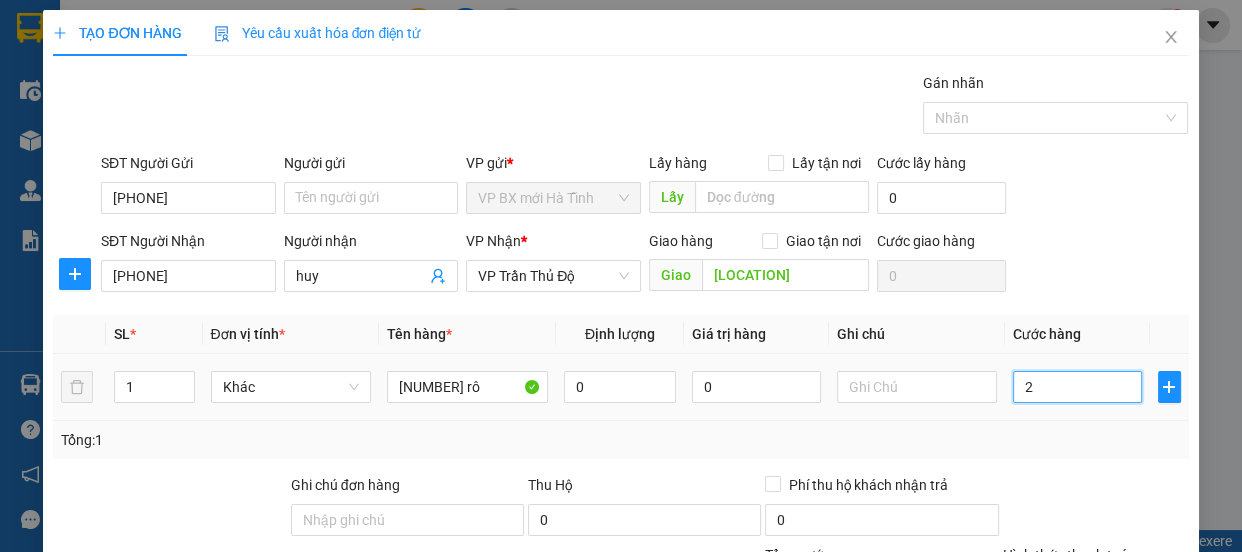 type on "24" 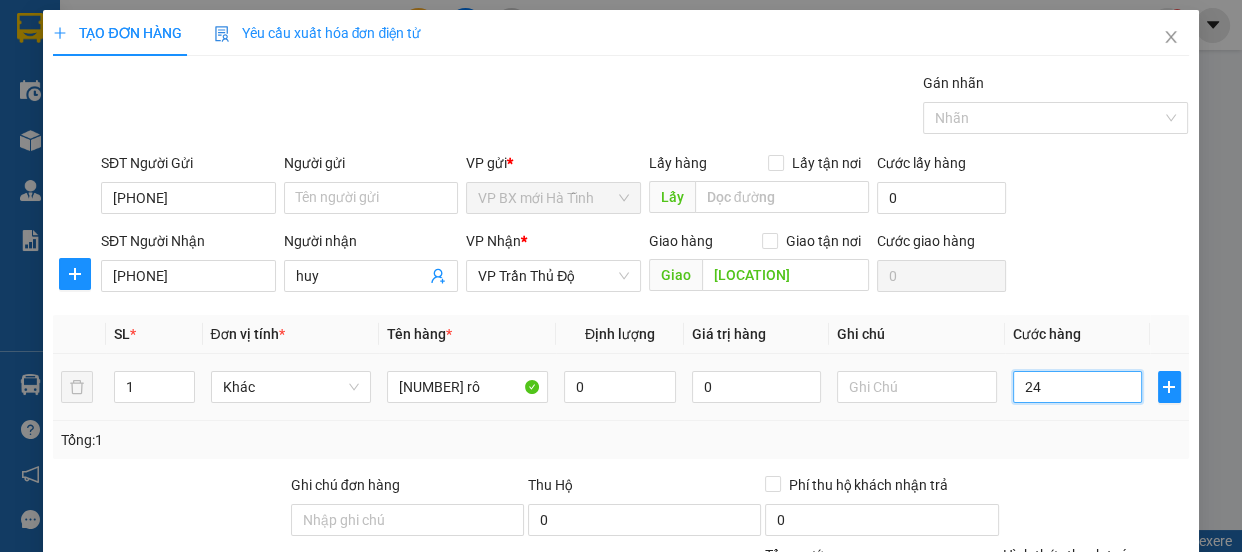 type on "240" 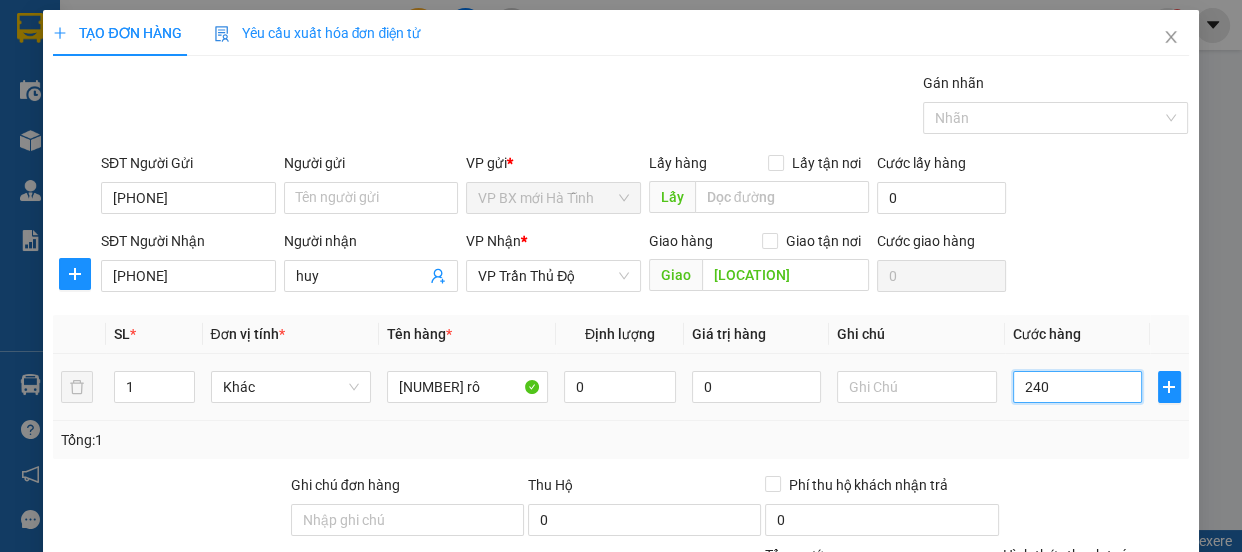 type on "2.400" 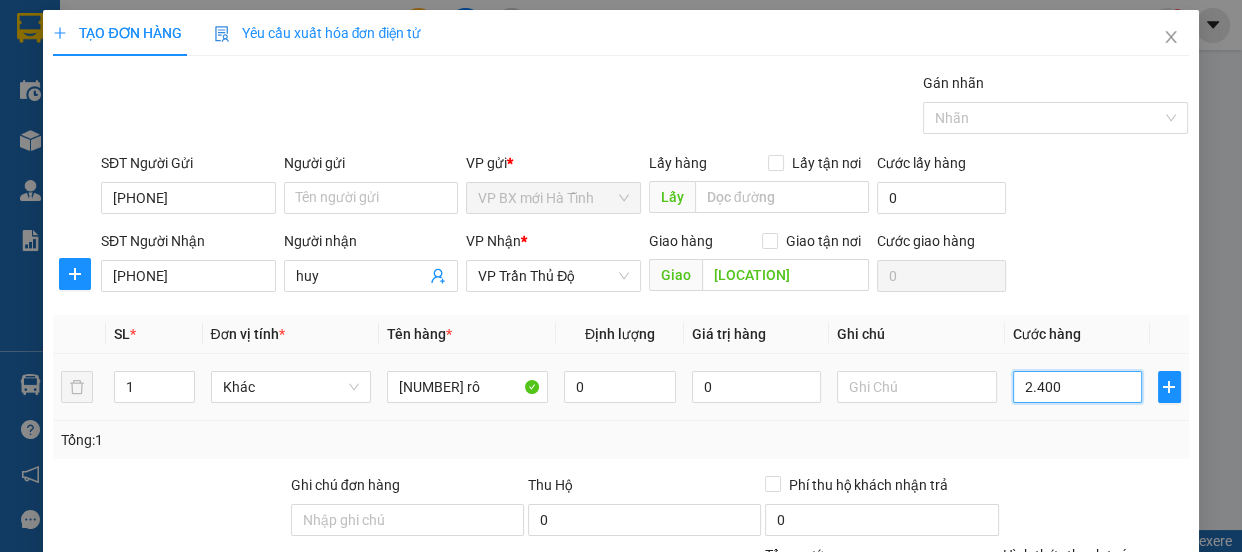 type on "24.000" 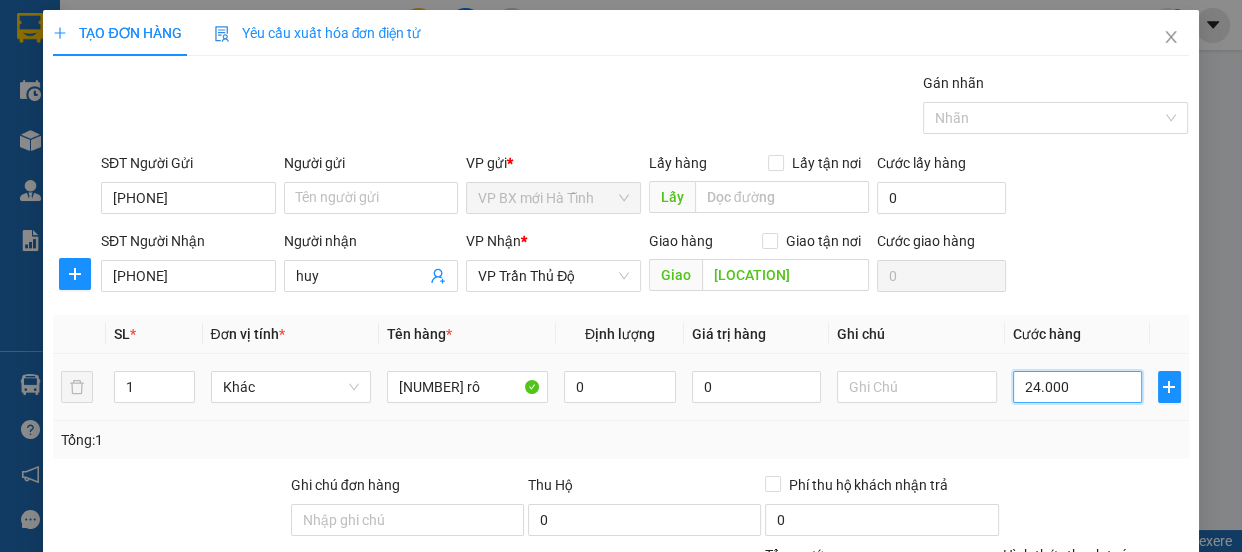 type on "240.000" 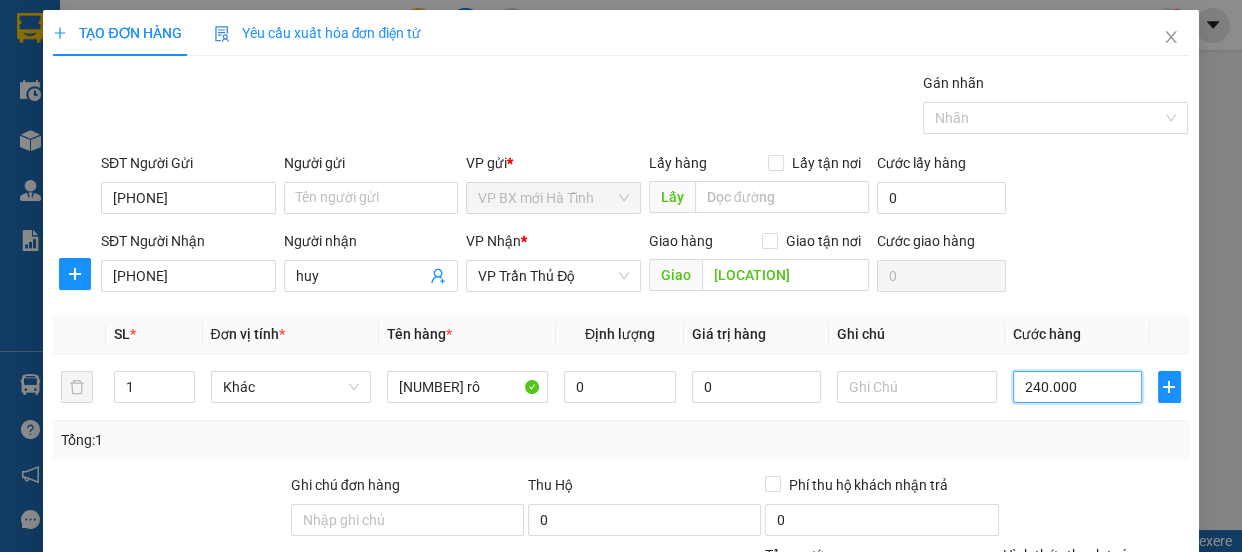 scroll, scrollTop: 205, scrollLeft: 0, axis: vertical 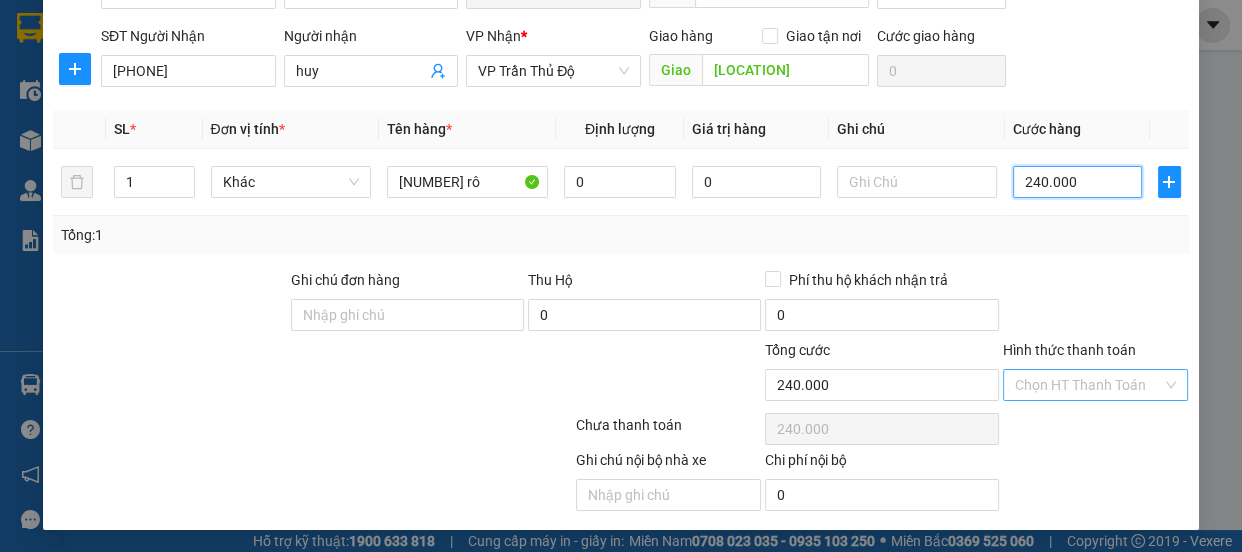 click on "Chọn HT Thanh Toán" at bounding box center [1096, 385] 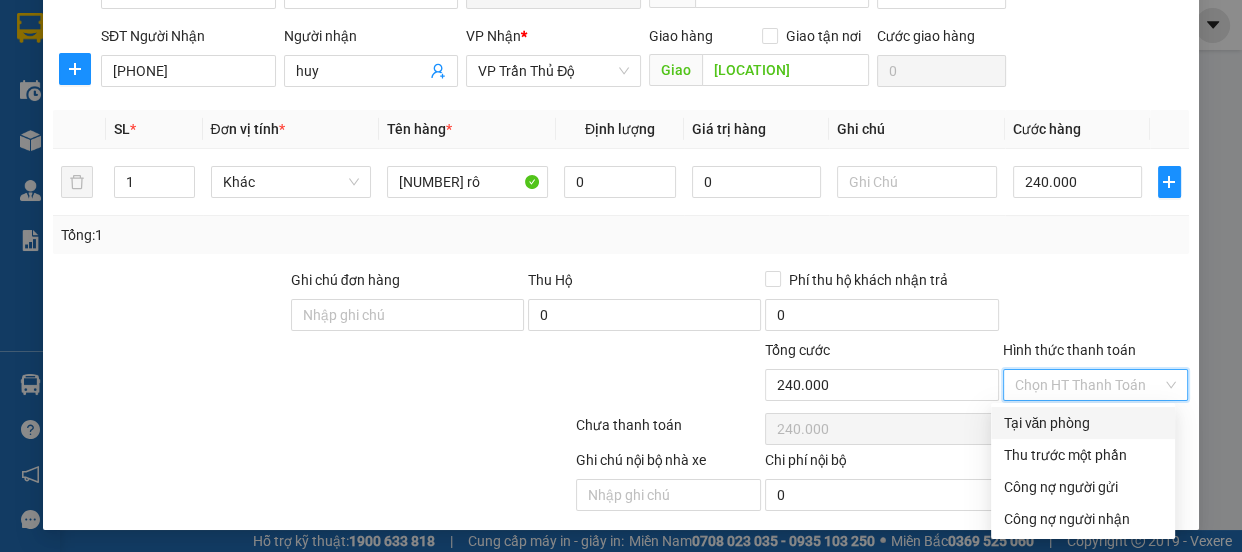 click on "Tại văn phòng" at bounding box center (1083, 423) 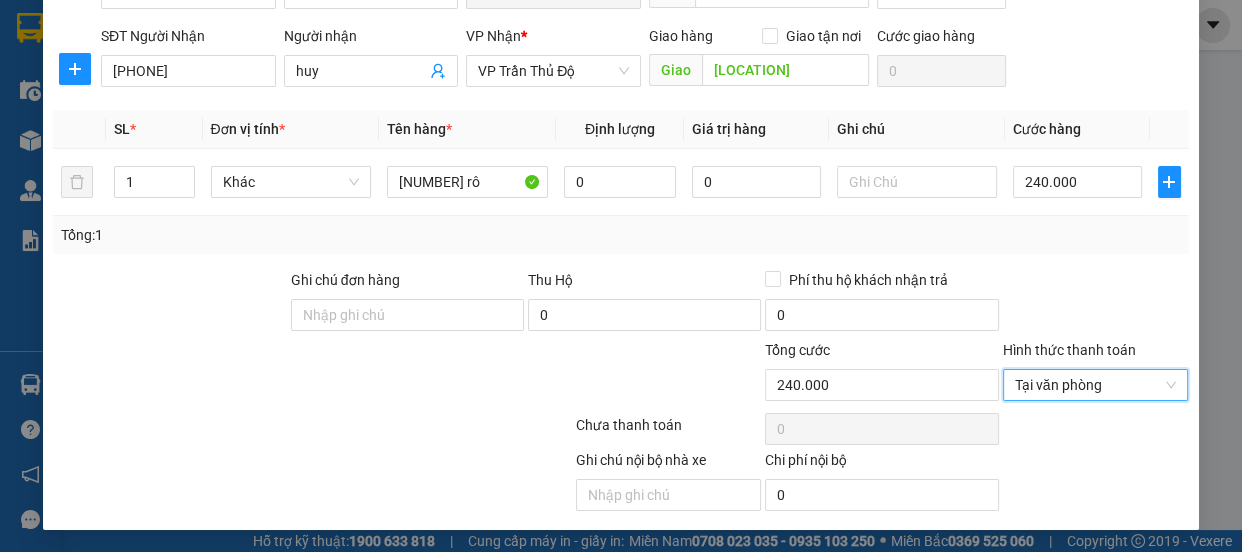 scroll, scrollTop: 205, scrollLeft: 0, axis: vertical 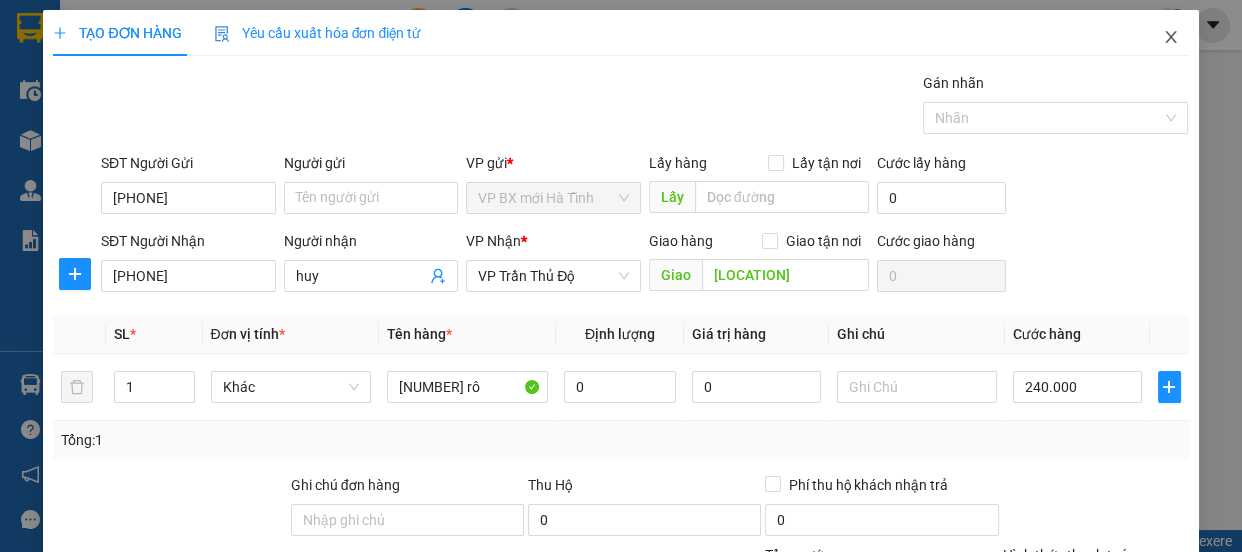 click 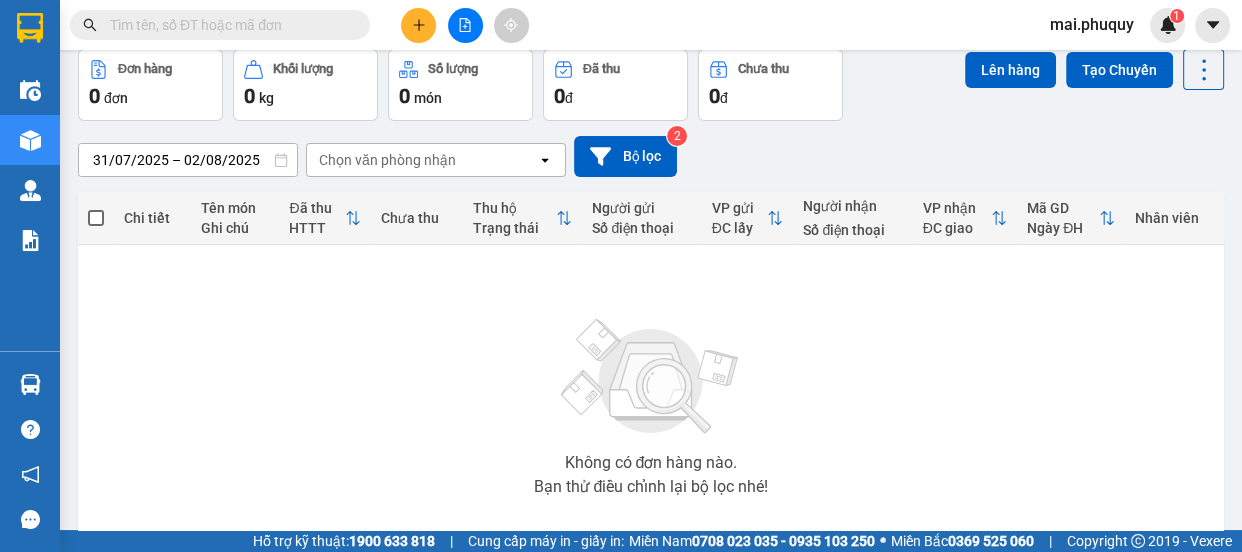 scroll, scrollTop: 0, scrollLeft: 0, axis: both 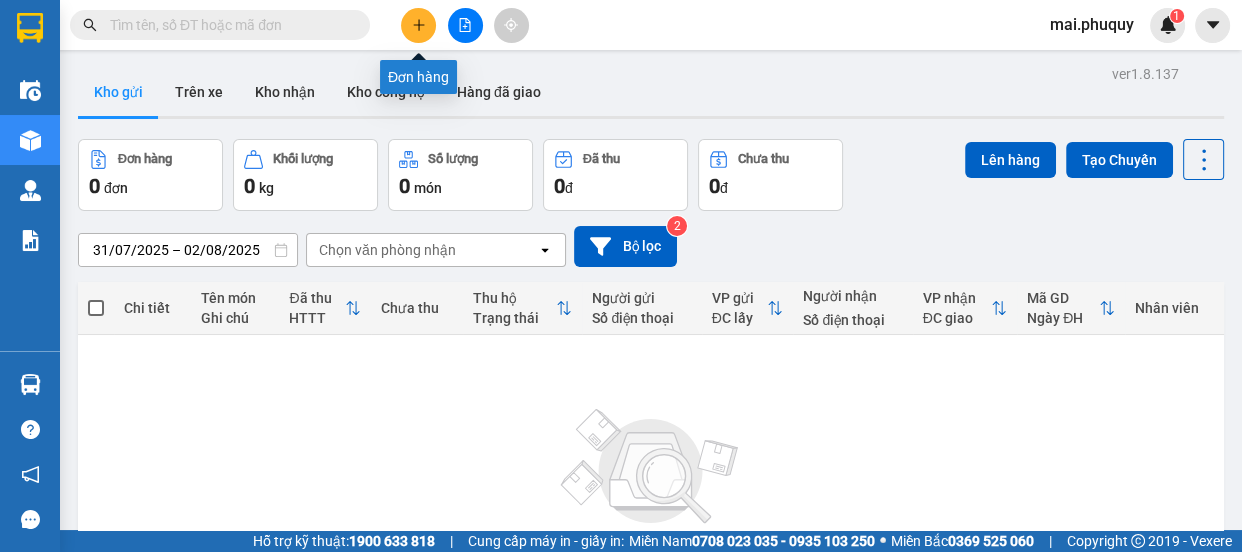 click 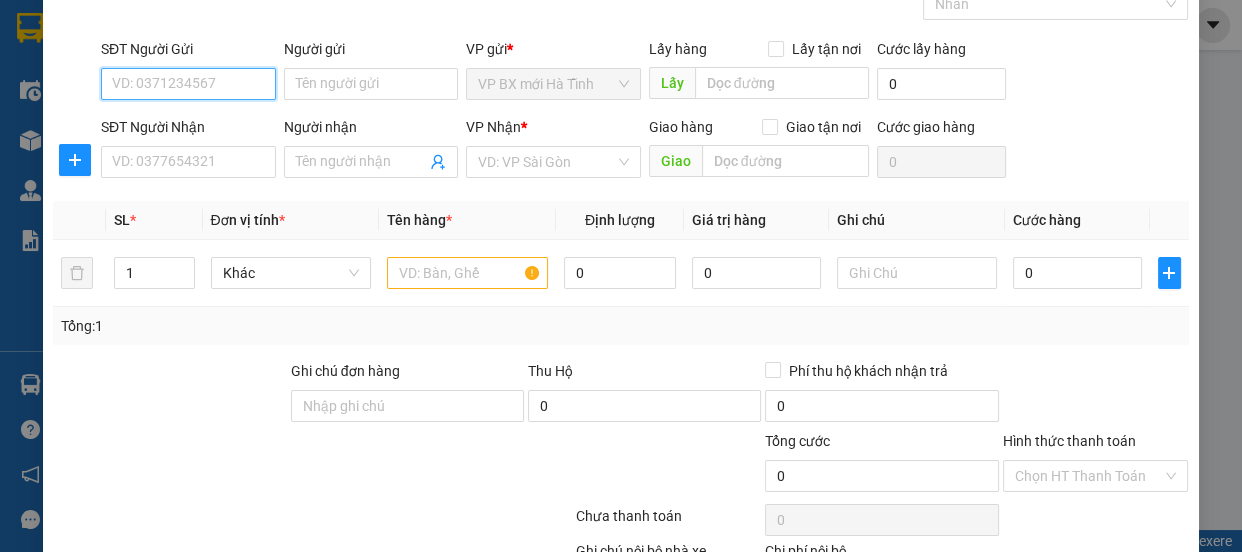scroll, scrollTop: 205, scrollLeft: 0, axis: vertical 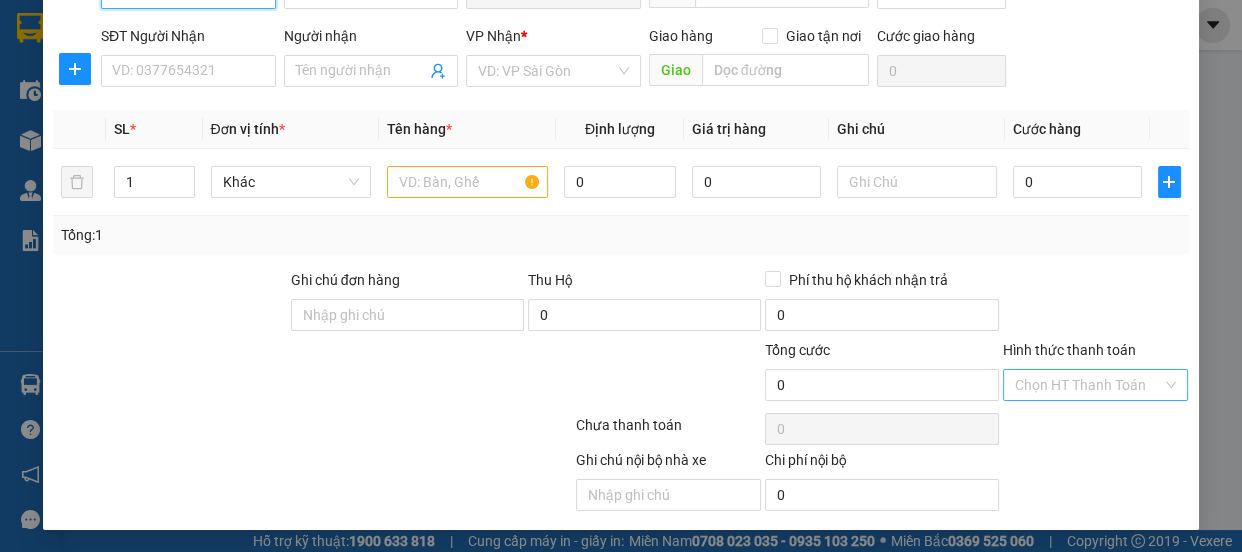 click on "Chọn HT Thanh Toán" at bounding box center (1096, 385) 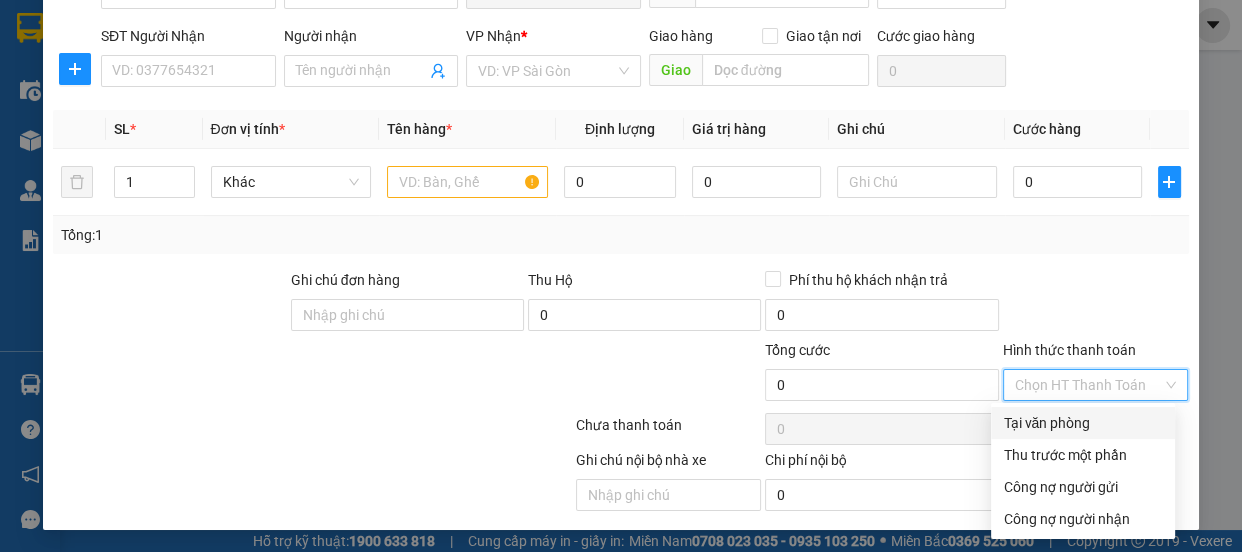 click on "TẠO ĐƠN HÀNG Yêu cầu xuất hóa đơn điện tử Transit Pickup Surcharge Ids Transit Deliver Surcharge Ids Transit Deliver Surcharge Transit Deliver Surcharge Gán nhãn   Nhãn SĐT Người Gửi VD: 0371234567 Người gửi Tên người gửi VP gửi  * VP BX mới Hà Tĩnh Lấy hàng Lấy tận nơi Lấy Cước lấy hàng 0 SĐT Người Nhận VD: 0377654321 Người nhận Tên người nhận VP Nhận  * VD: VP Sài Gòn Giao hàng Giao tận nơi Giao Cước giao hàng 0 SL  * Đơn vị tính  * Tên hàng  * Định lượng Giá trị hàng Ghi chú Cước hàng                   1 Khác 0 0 0 Tổng:  1 Ghi chú đơn hàng Thu Hộ 0 Phí thu hộ khách nhận trả 0 Tổng cước 0 Hình thức thanh toán Chọn HT Thanh Toán Số tiền thu trước Chưa thanh toán 0 Chọn HT Thanh Toán Ghi chú nội bộ nhà xe Chi phí nội bộ 0 Tại văn phòng Thu trước một phần Tại văn phòng Thu trước một phần Công nợ người gửi" at bounding box center (621, 276) 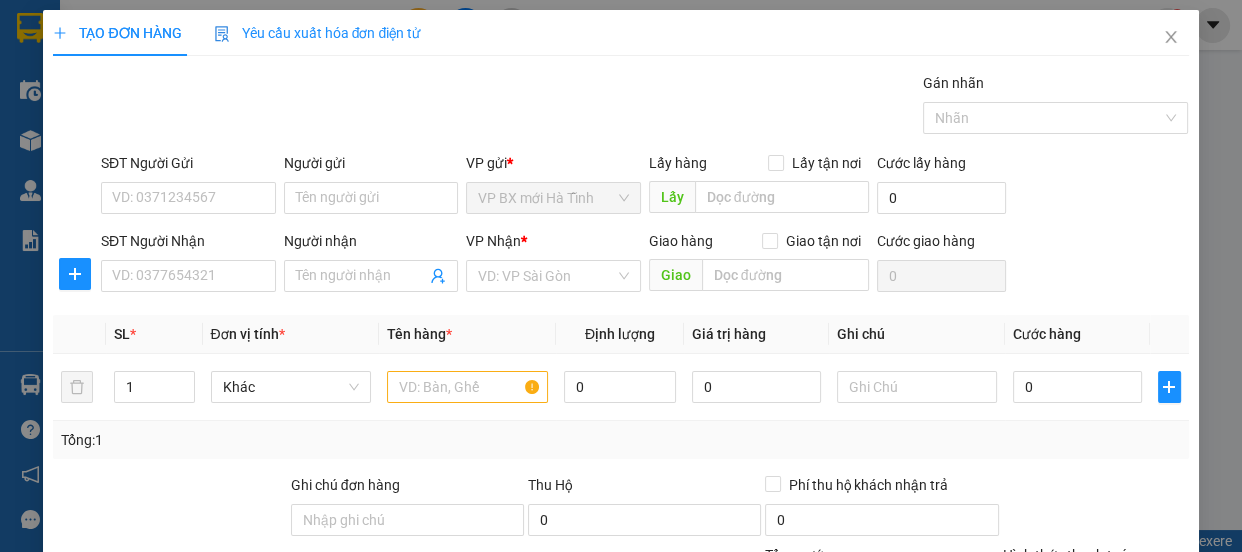 scroll, scrollTop: 205, scrollLeft: 0, axis: vertical 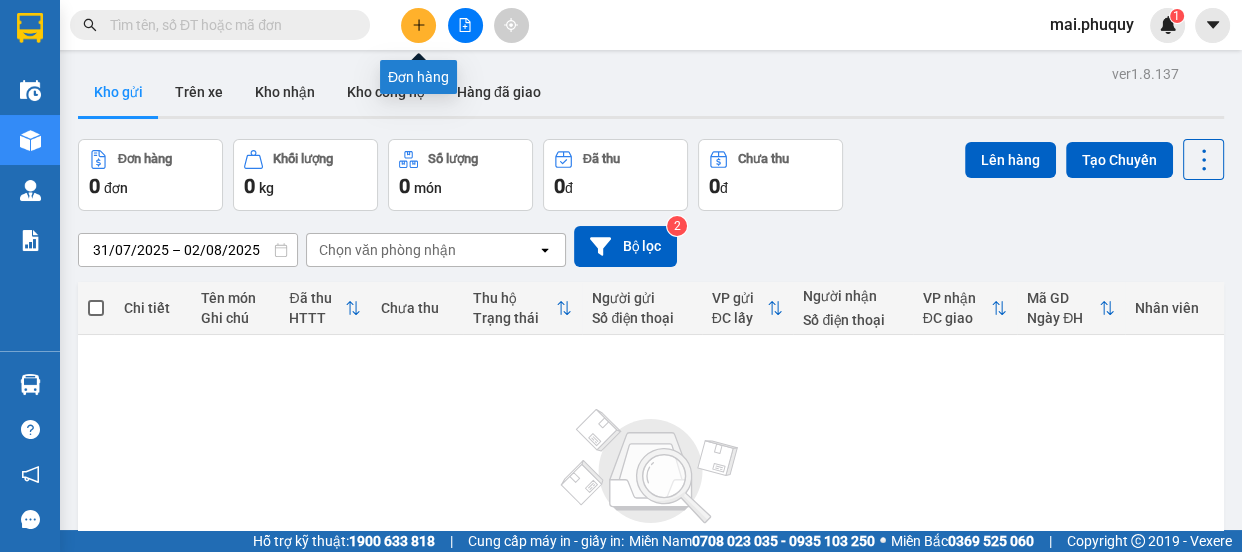 click 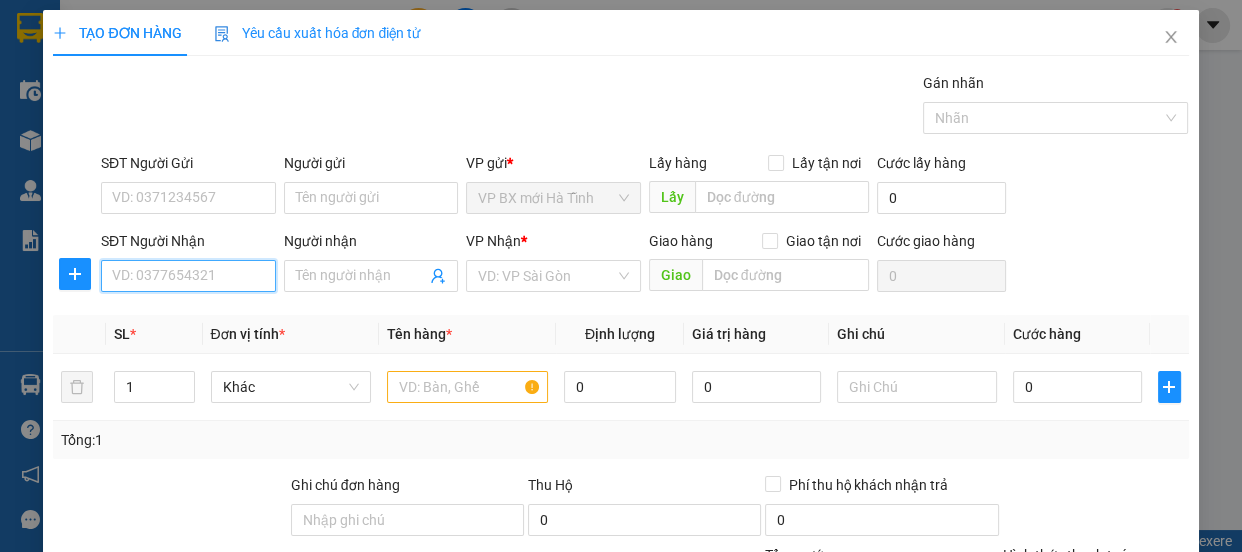 click on "SĐT Người Nhận" at bounding box center [188, 276] 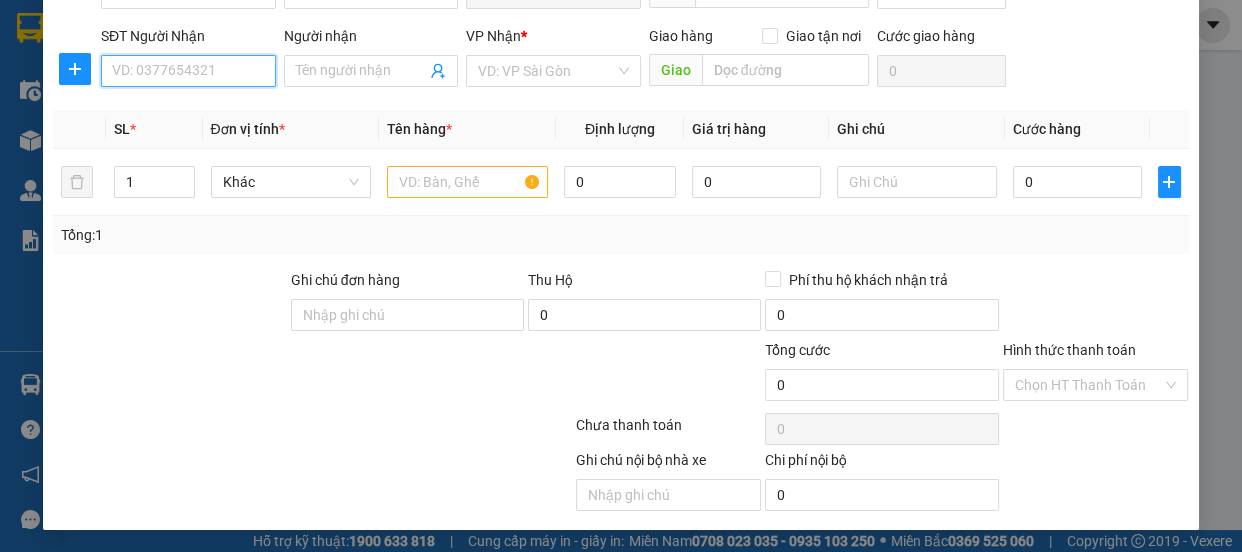 scroll, scrollTop: 0, scrollLeft: 0, axis: both 